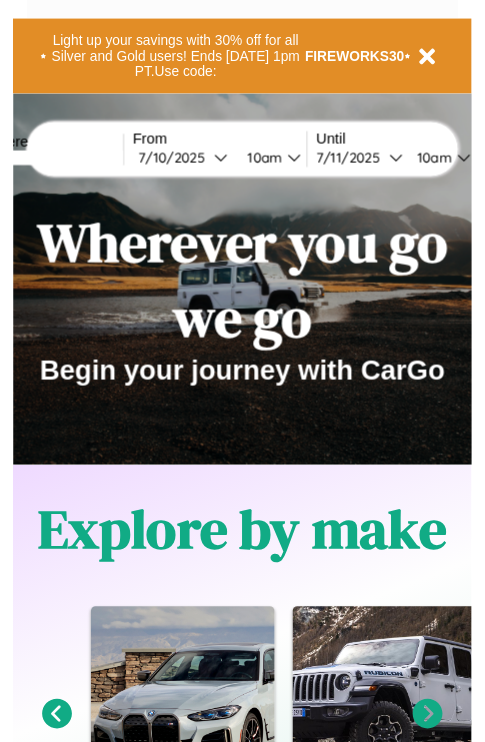 scroll, scrollTop: 0, scrollLeft: 0, axis: both 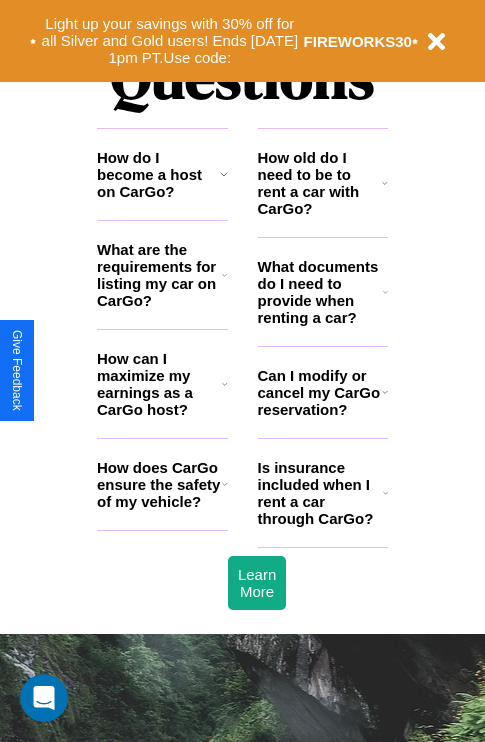 click 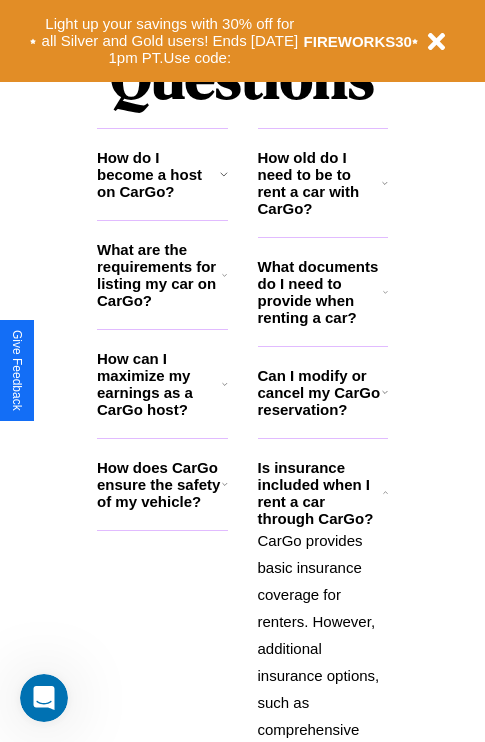 click on "How old do I need to be to rent a car with CarGo?" at bounding box center [320, 183] 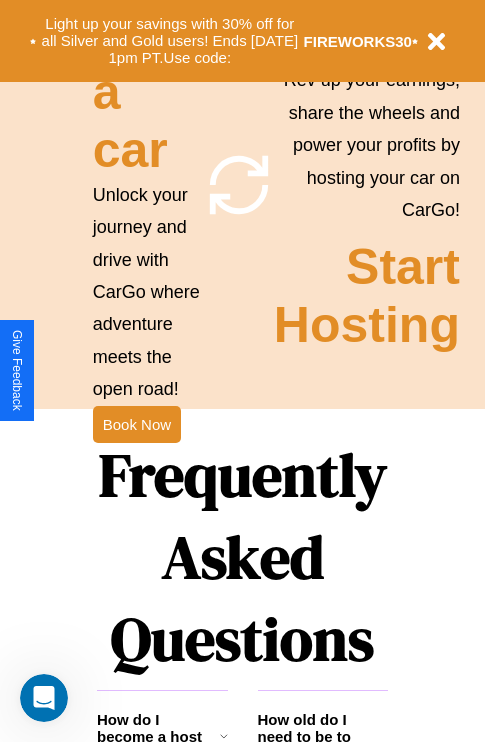 scroll, scrollTop: 308, scrollLeft: 0, axis: vertical 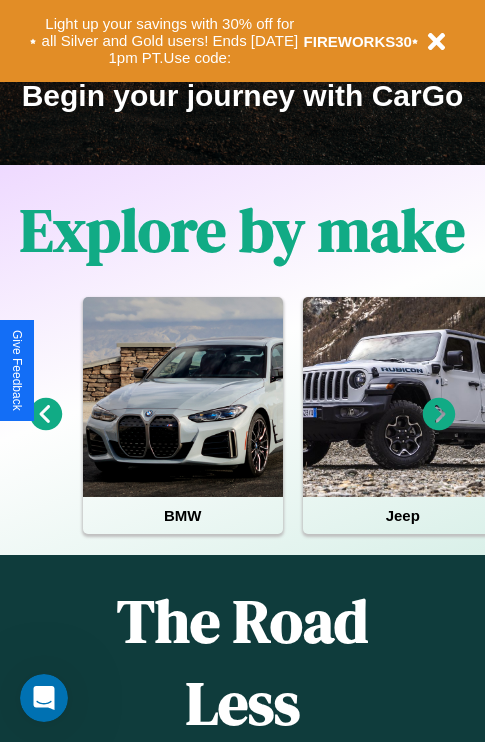 click 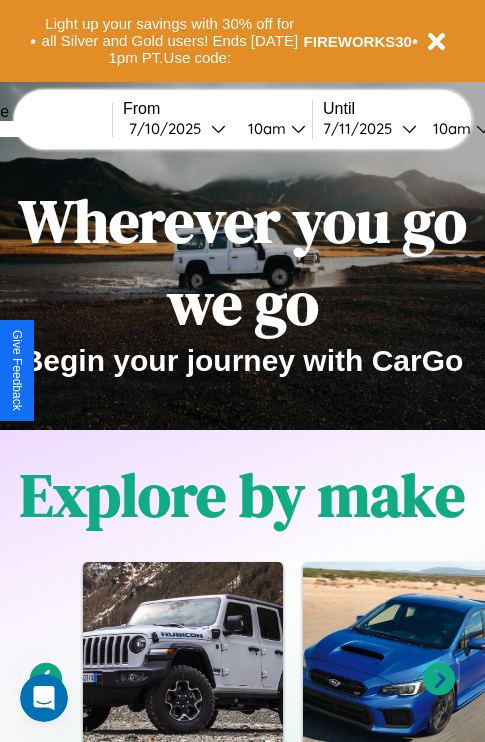scroll, scrollTop: 0, scrollLeft: 0, axis: both 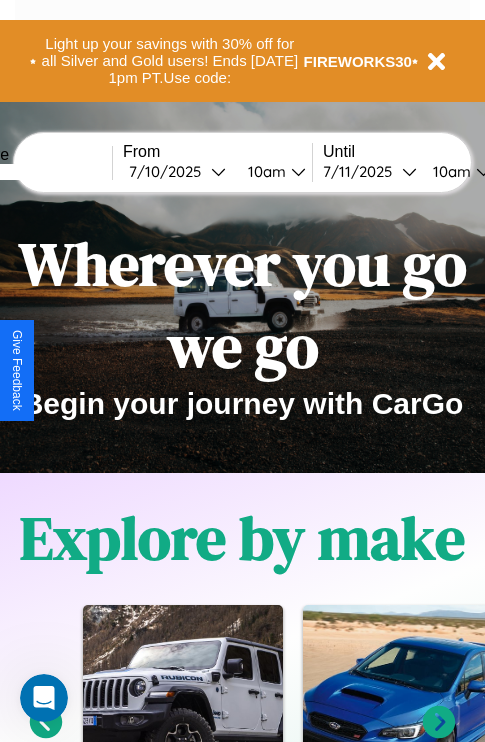 click at bounding box center [37, 172] 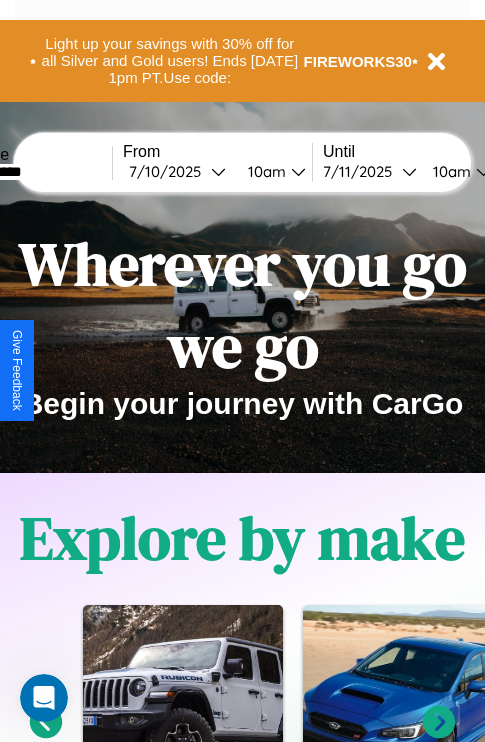 type on "**********" 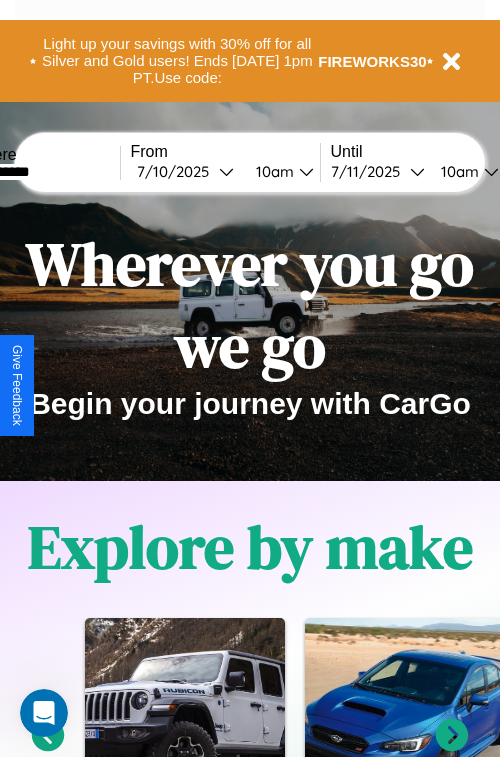 select on "*" 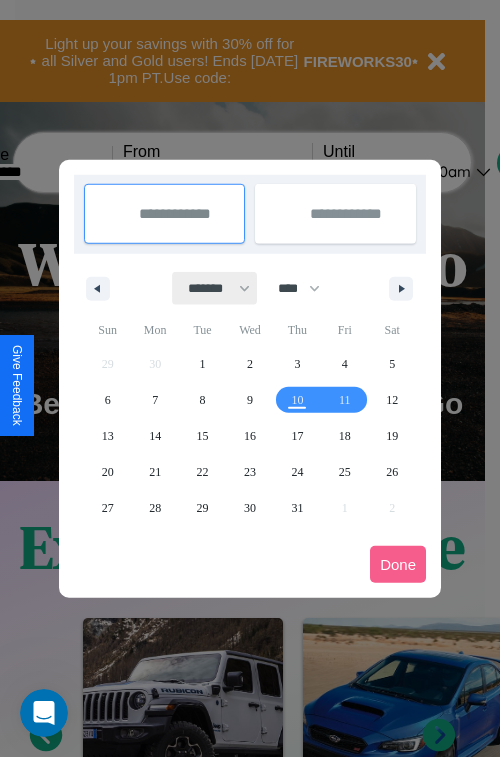 click on "******* ******** ***** ***** *** **** **** ****** ********* ******* ******** ********" at bounding box center [215, 288] 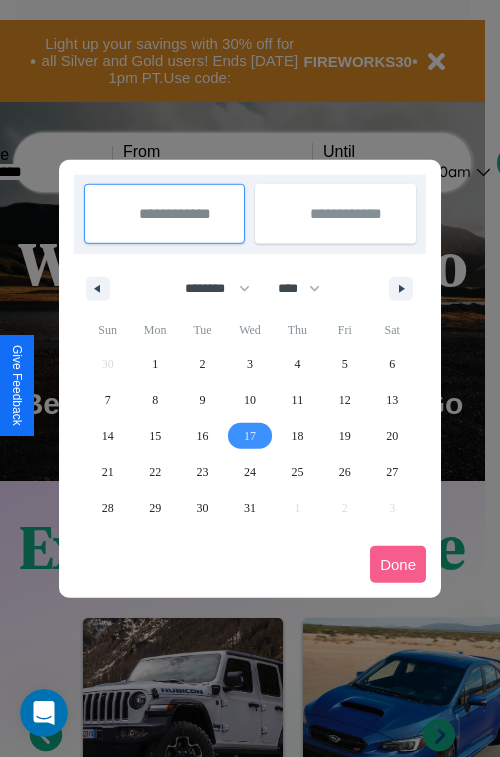 click on "17" at bounding box center [250, 436] 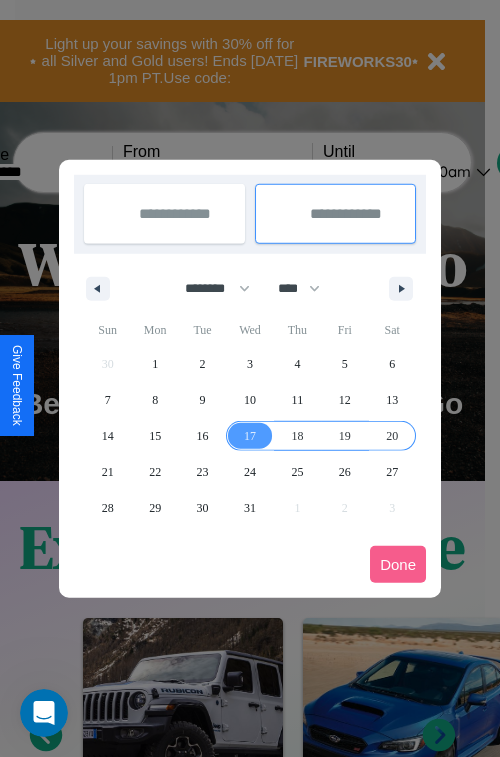 click on "20" at bounding box center [392, 436] 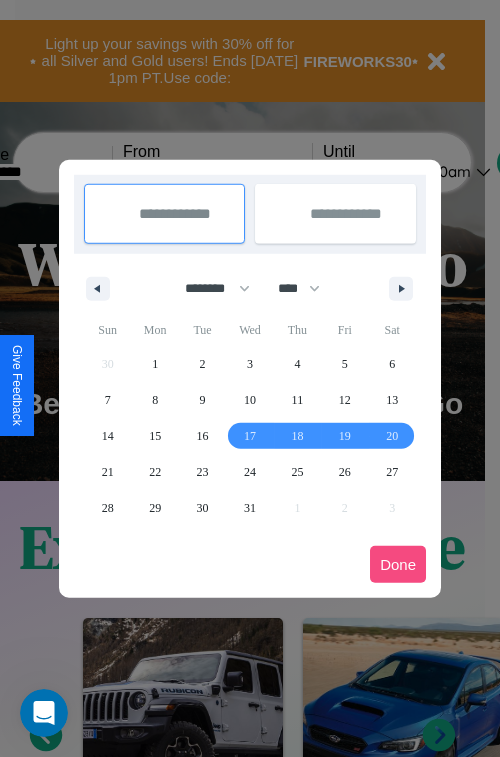 click on "Done" at bounding box center [398, 564] 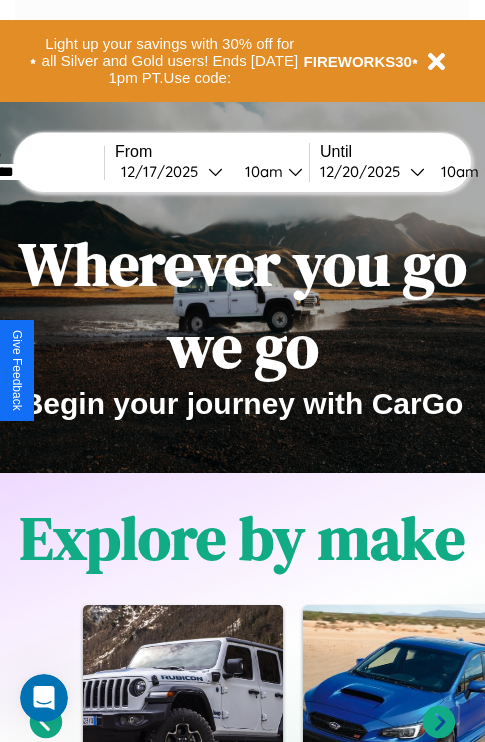 click on "10am" at bounding box center (457, 171) 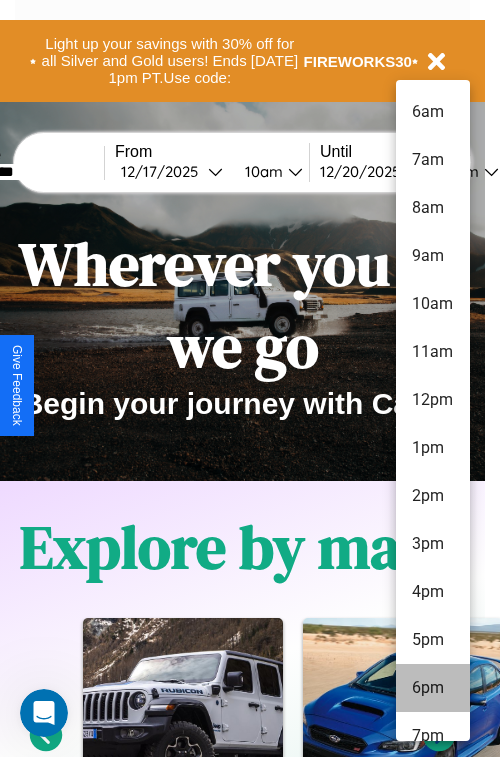 click on "6pm" at bounding box center (433, 688) 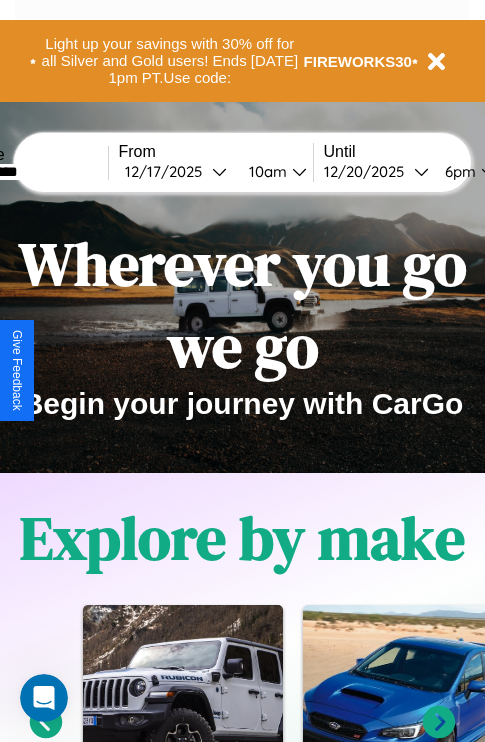scroll, scrollTop: 0, scrollLeft: 78, axis: horizontal 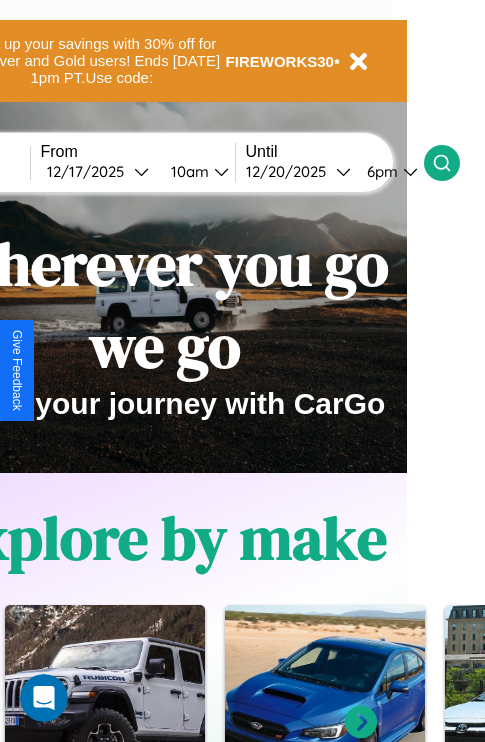 click 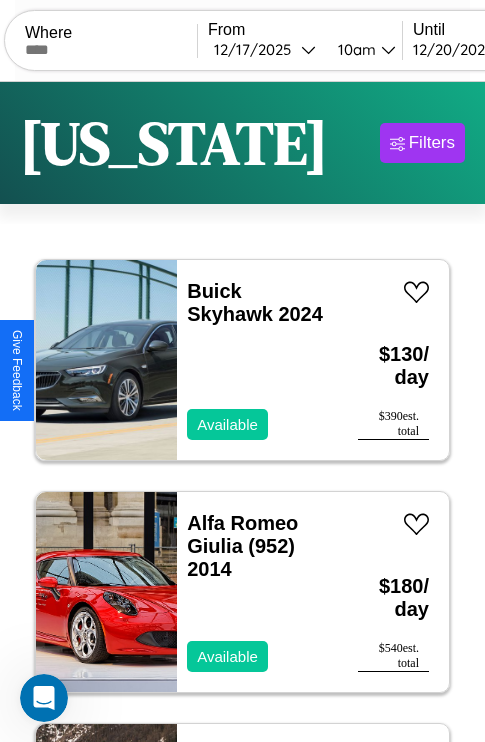 scroll, scrollTop: 66, scrollLeft: 0, axis: vertical 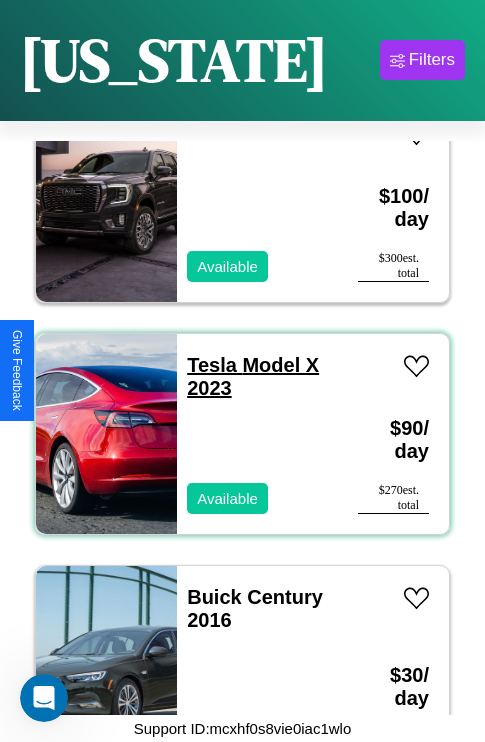 click on "Tesla   Model X   2023" at bounding box center (253, 376) 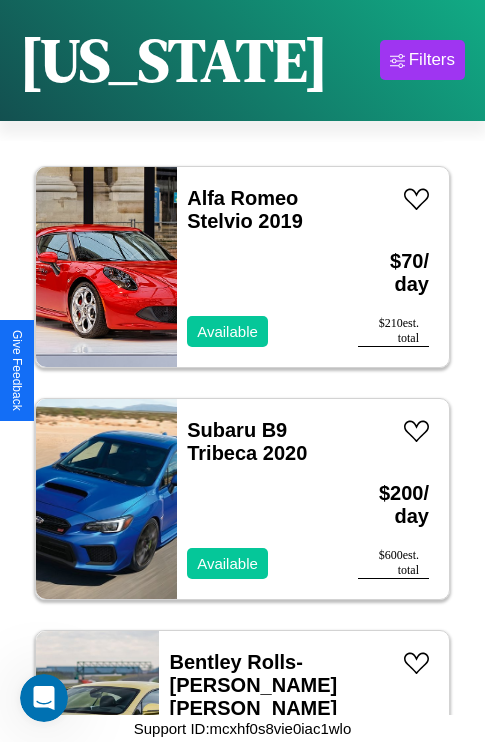 scroll, scrollTop: 24203, scrollLeft: 0, axis: vertical 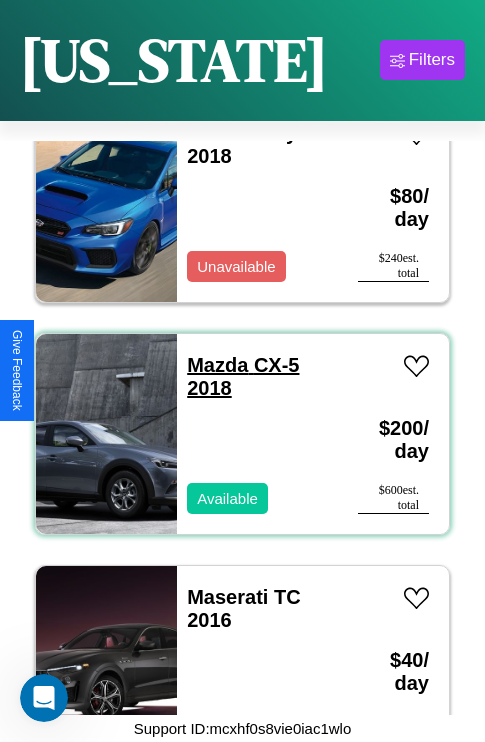 click on "Mazda   CX-5   2018" at bounding box center (243, 376) 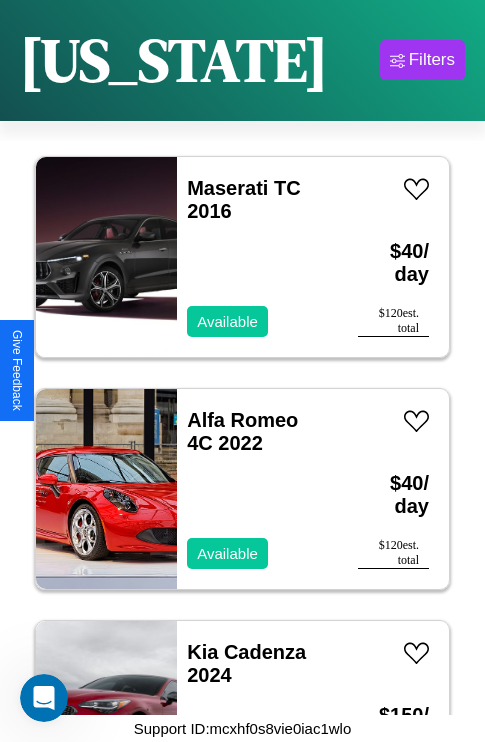scroll, scrollTop: 25827, scrollLeft: 0, axis: vertical 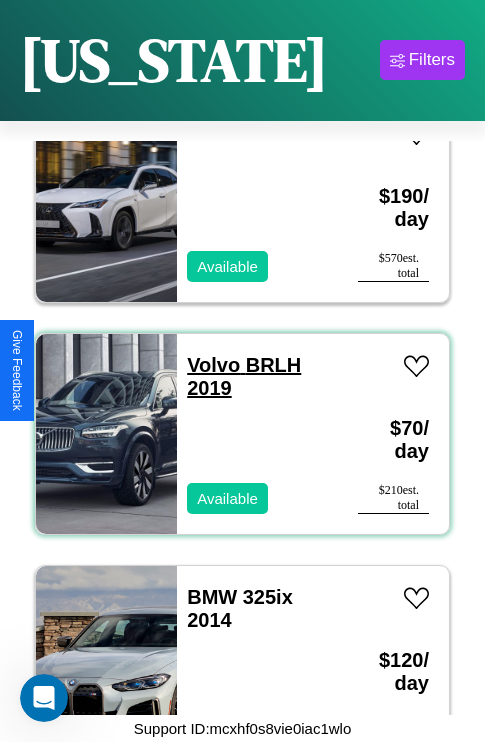 click on "Volvo   BRLH   2019" at bounding box center (244, 376) 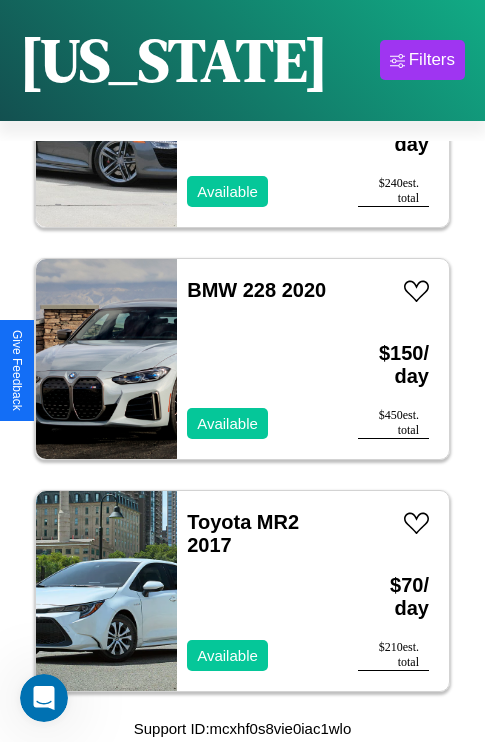scroll, scrollTop: 16, scrollLeft: 0, axis: vertical 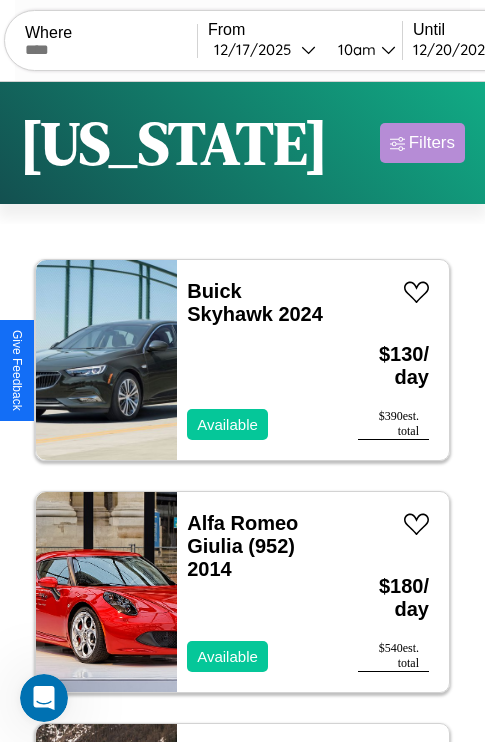 click on "Filters" at bounding box center [432, 143] 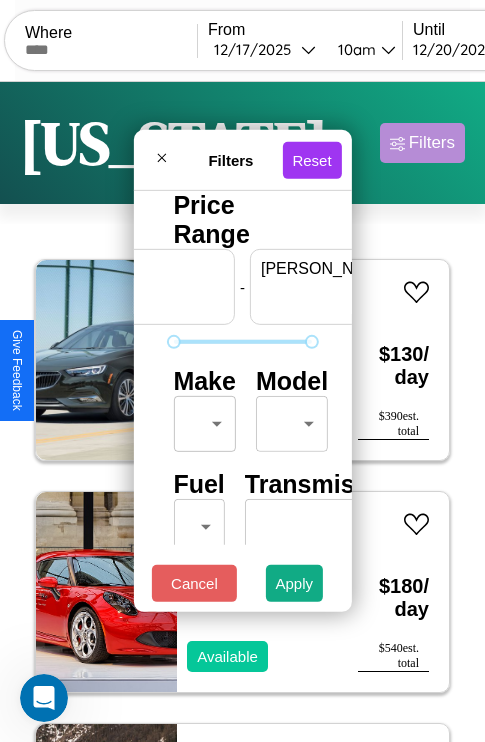 scroll, scrollTop: 0, scrollLeft: 124, axis: horizontal 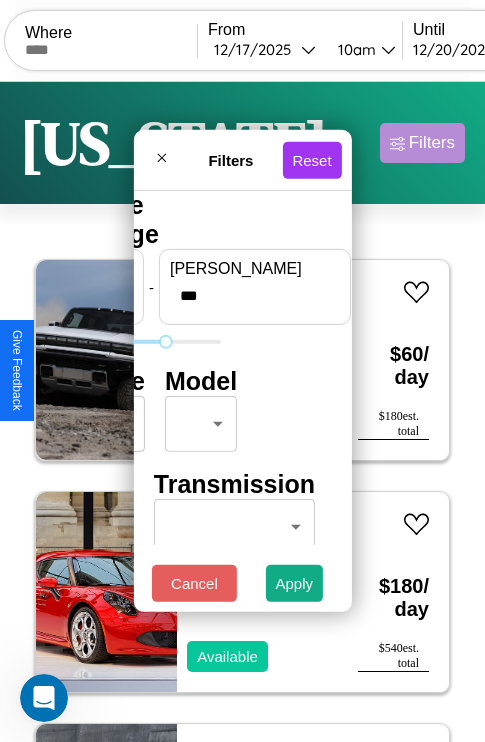 type on "***" 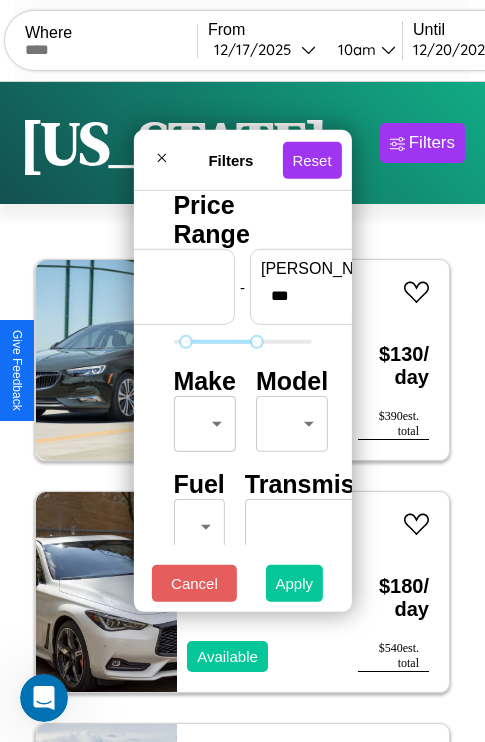 type on "**" 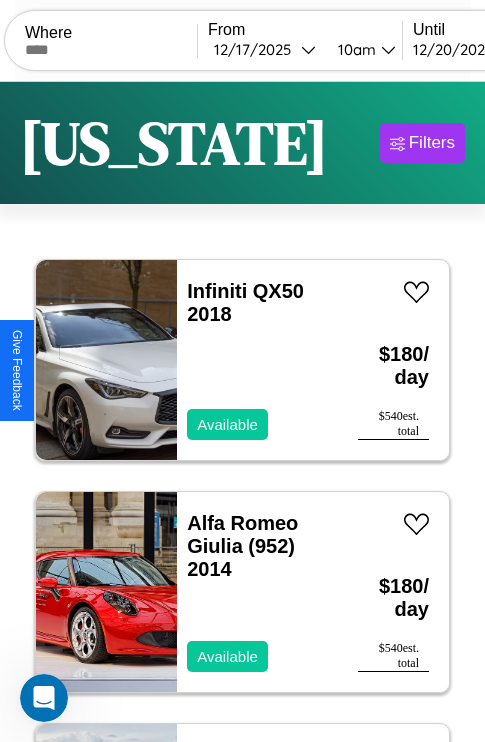 scroll, scrollTop: 95, scrollLeft: 0, axis: vertical 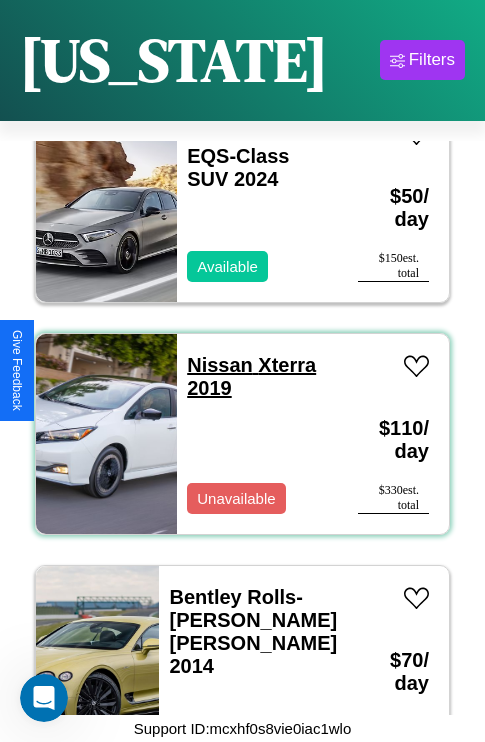 click on "Nissan   Xterra   2019" at bounding box center [251, 376] 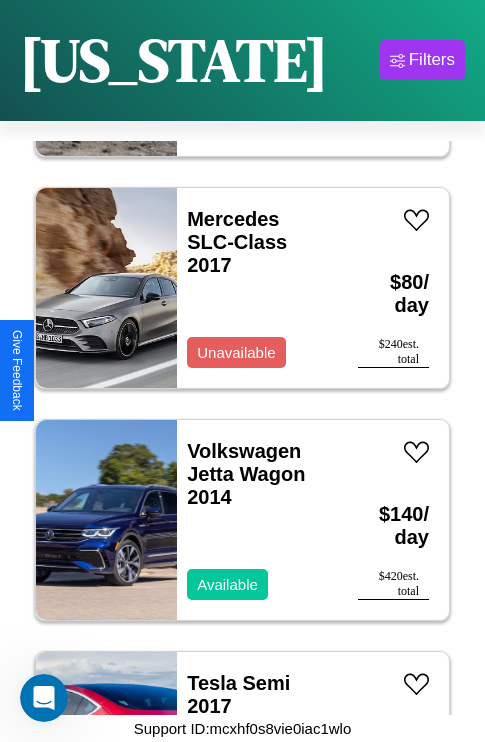 scroll, scrollTop: 6107, scrollLeft: 0, axis: vertical 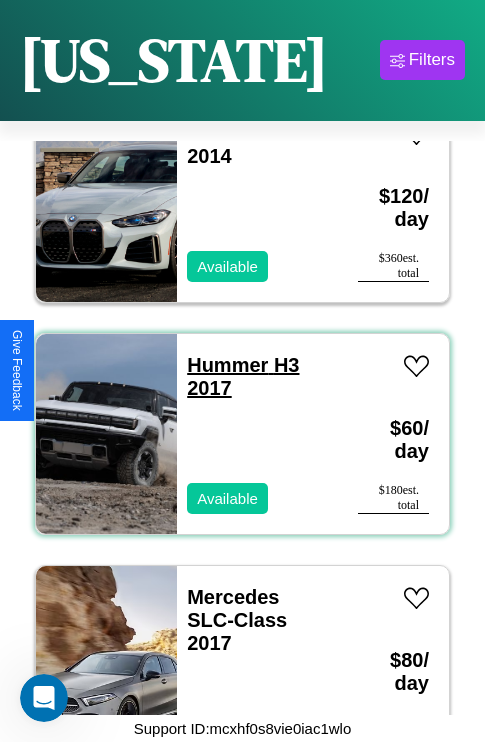 click on "Hummer   H3   2017" at bounding box center [243, 376] 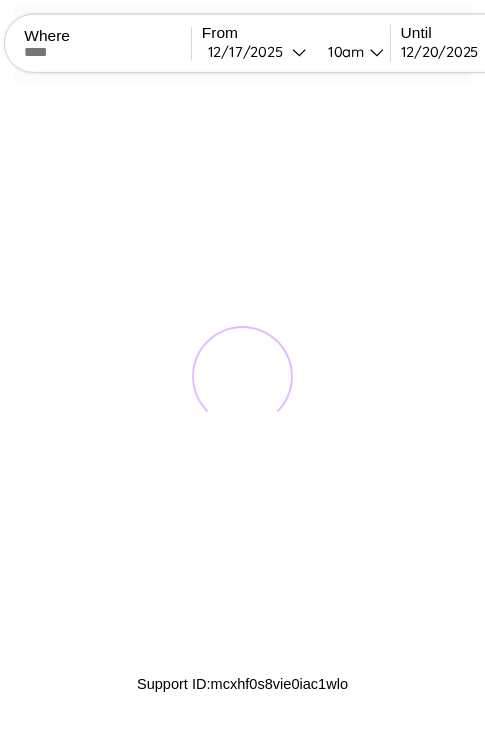 scroll, scrollTop: 0, scrollLeft: 0, axis: both 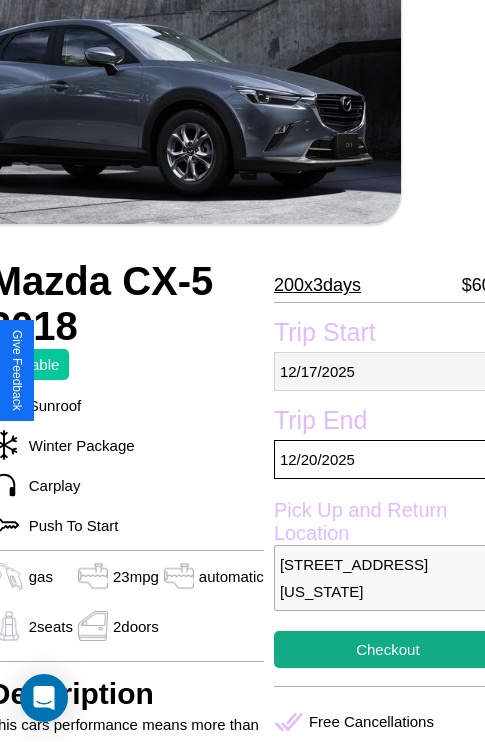 click on "12 / 17 / 2025" at bounding box center [388, 371] 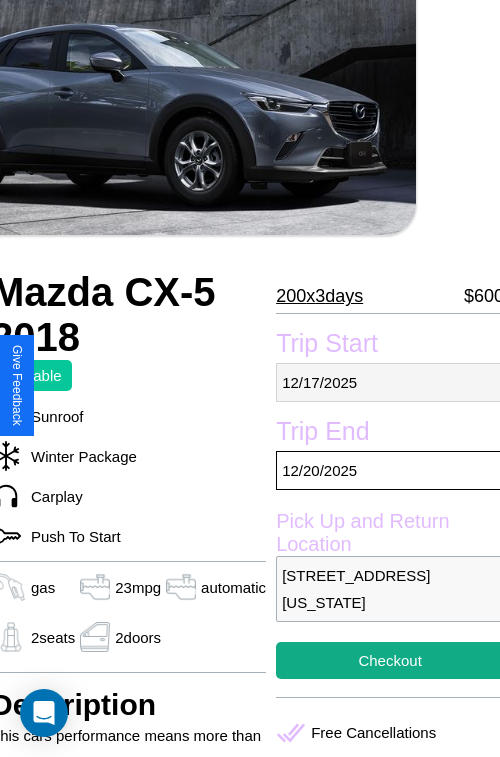 select on "*" 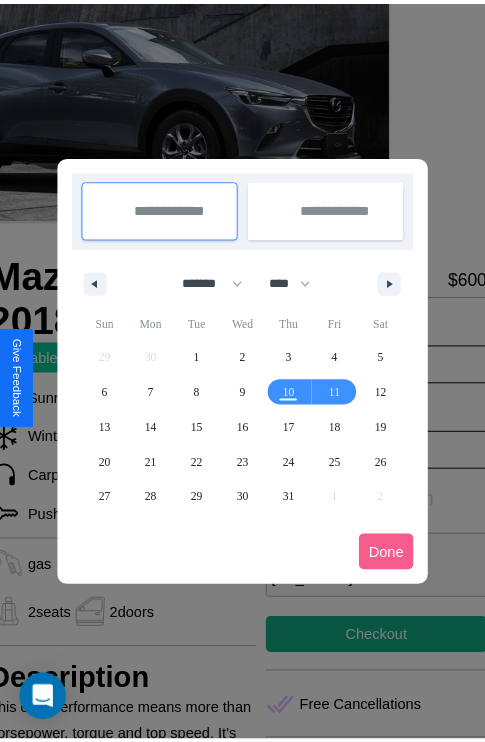 scroll, scrollTop: 0, scrollLeft: 84, axis: horizontal 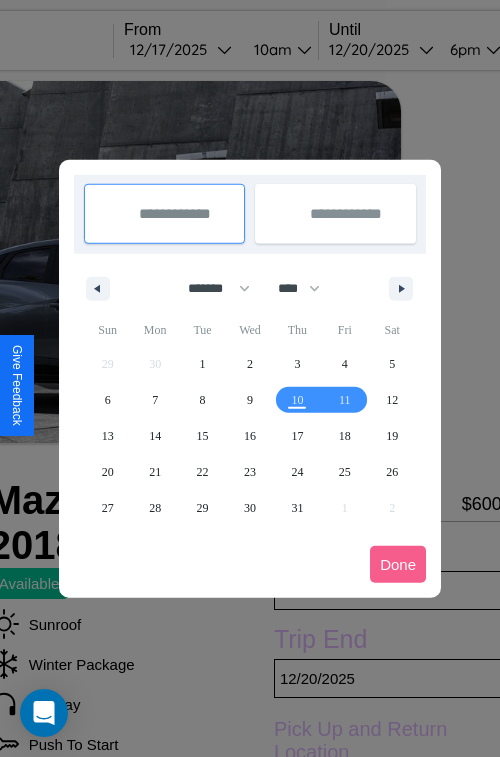 click at bounding box center (250, 378) 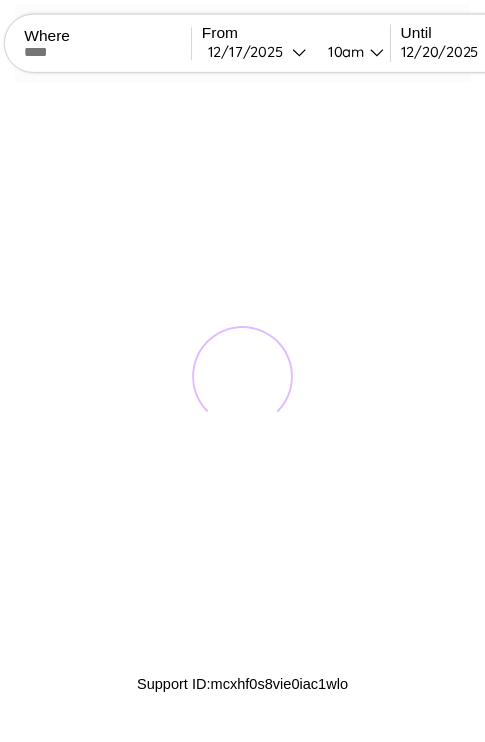 scroll, scrollTop: 0, scrollLeft: 0, axis: both 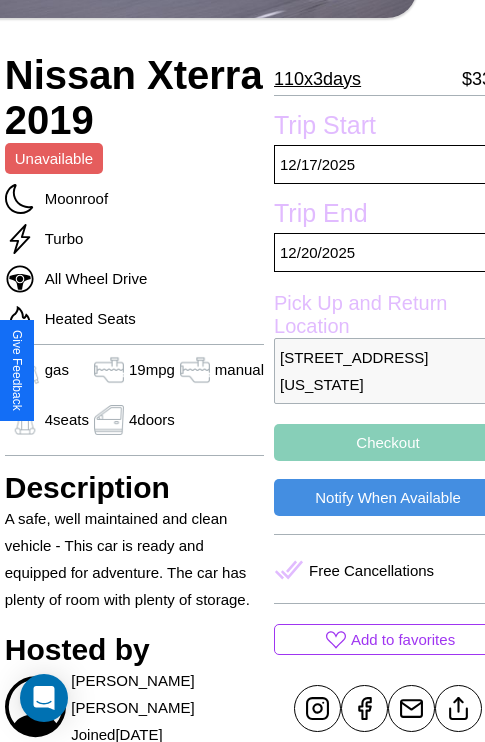 click on "[STREET_ADDRESS][US_STATE]" at bounding box center [388, 371] 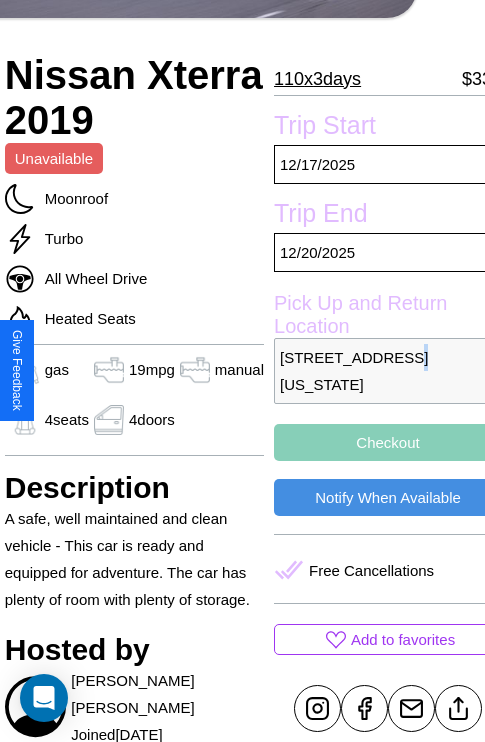click on "7313 Elm Street  Washington DC 57181 United States" at bounding box center [388, 371] 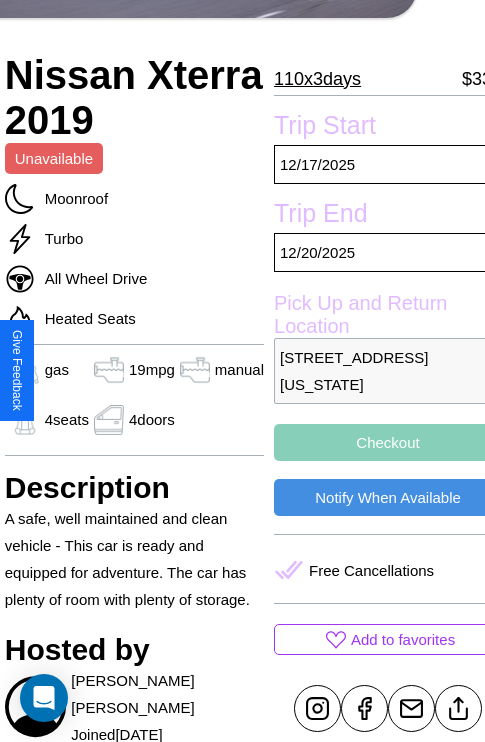 click on "7313 Elm Street  Washington DC 57181 United States" at bounding box center [388, 371] 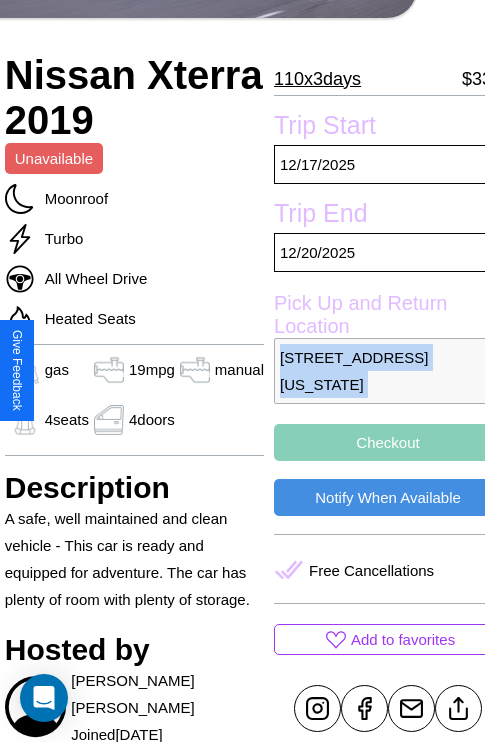 click on "7313 Elm Street  Washington DC 57181 United States" at bounding box center [388, 371] 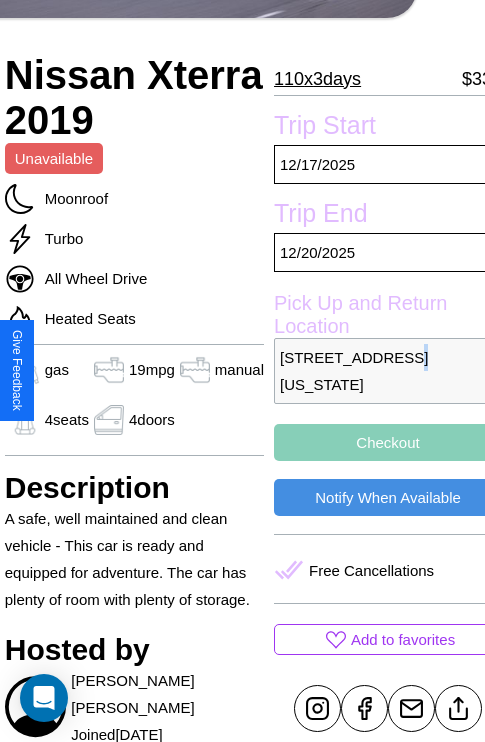 click on "7313 Elm Street  Washington DC 57181 United States" at bounding box center [388, 371] 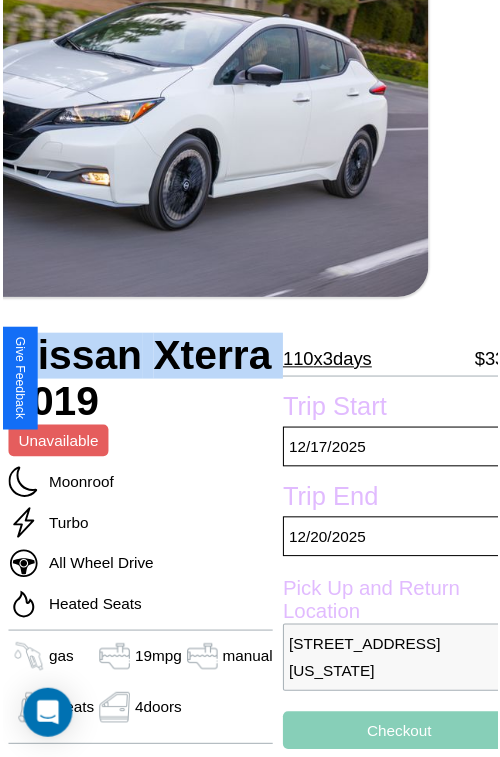 scroll, scrollTop: 220, scrollLeft: 68, axis: both 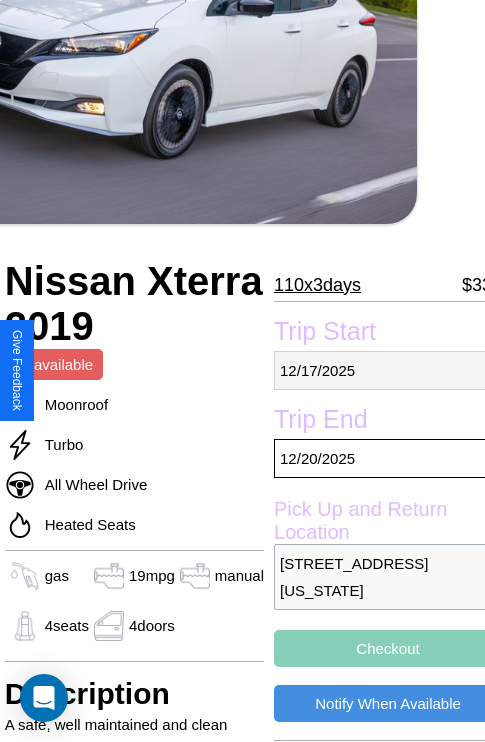 click on "12 / 17 / 2025" at bounding box center [388, 370] 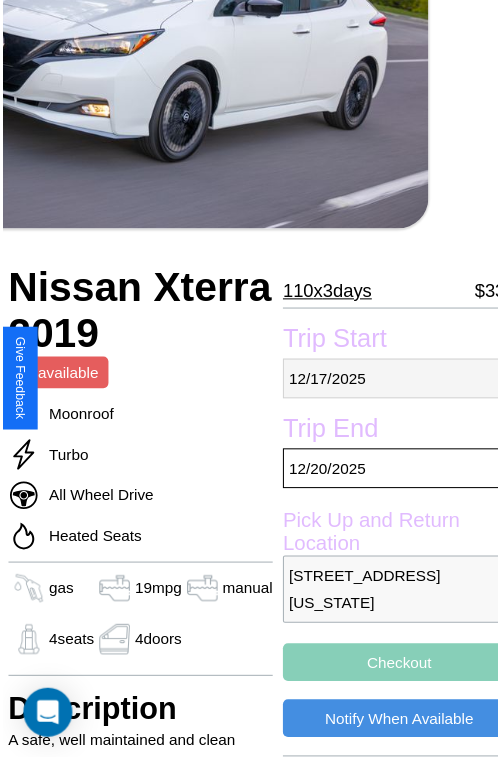 select on "*" 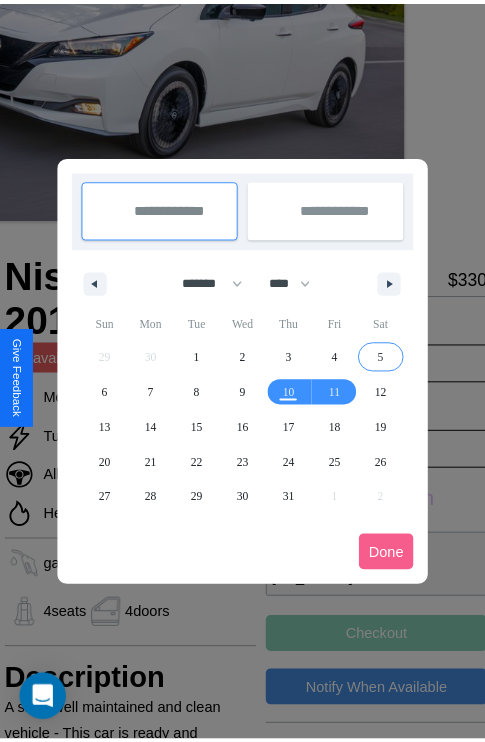 scroll, scrollTop: 0, scrollLeft: 68, axis: horizontal 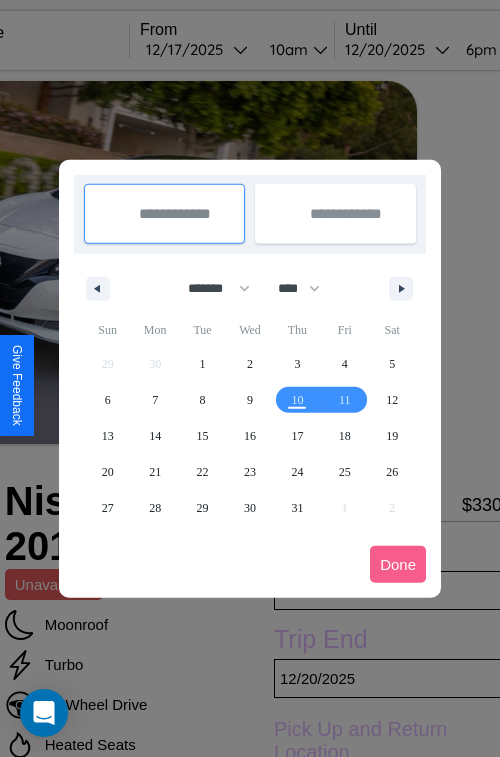 click at bounding box center (250, 378) 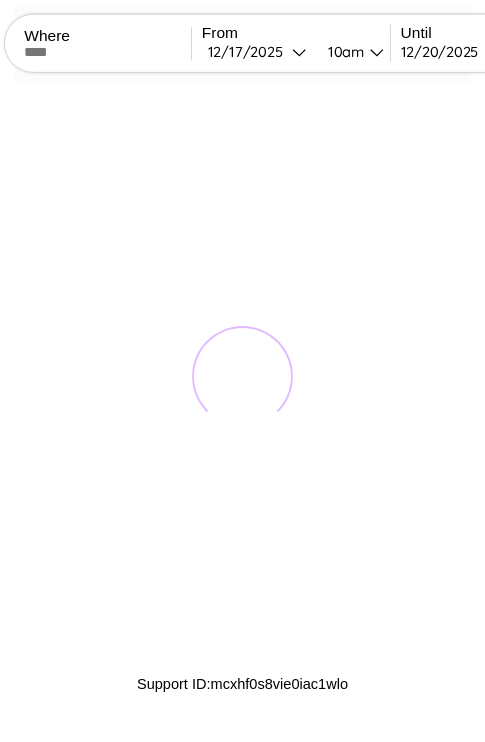 scroll, scrollTop: 0, scrollLeft: 0, axis: both 